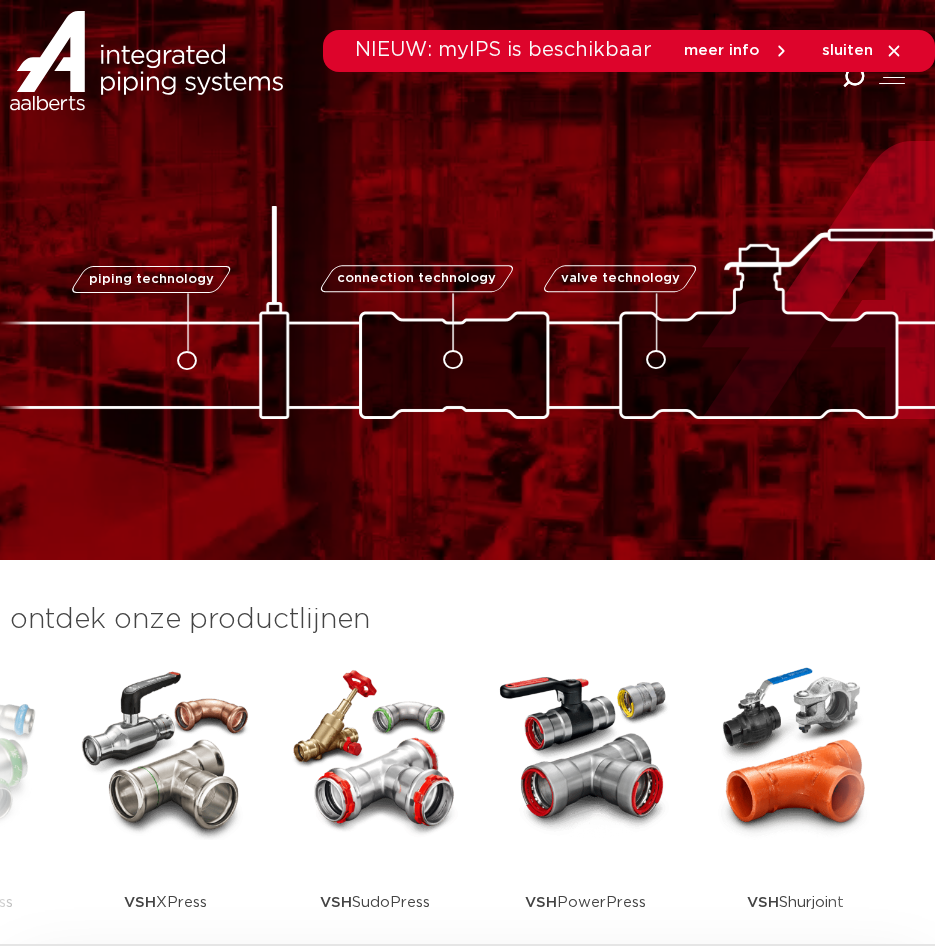 scroll, scrollTop: 0, scrollLeft: 0, axis: both 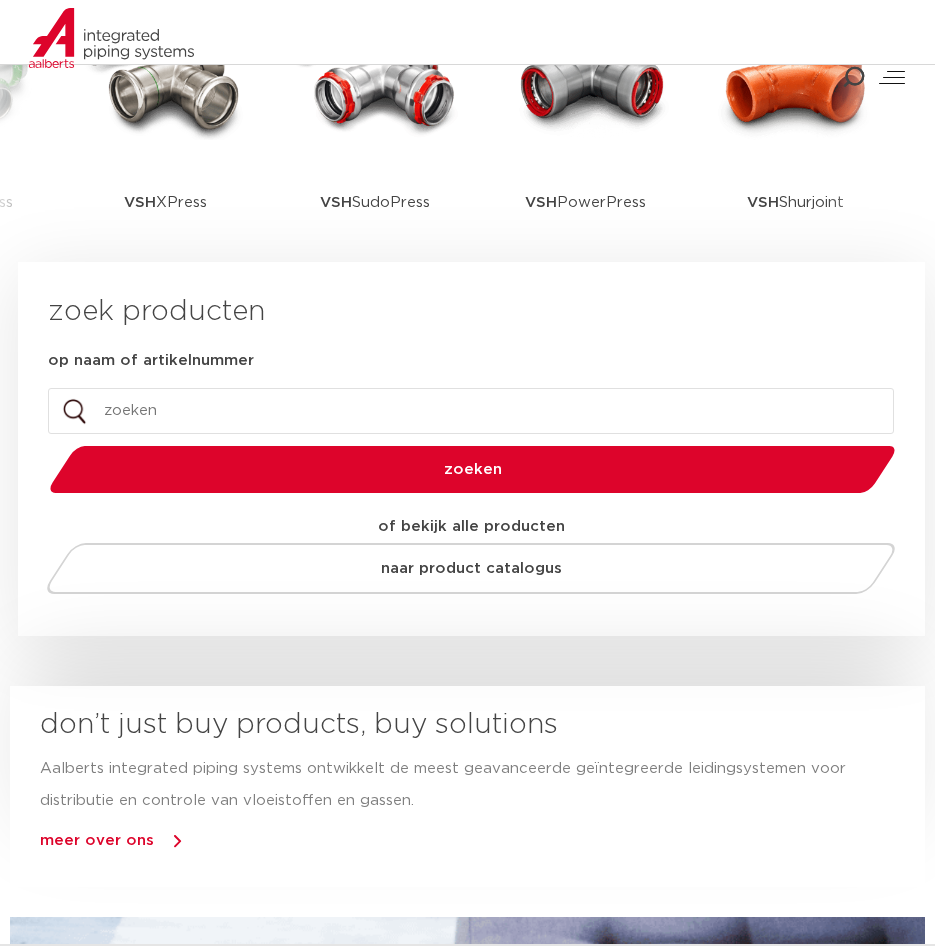 click on "op naam of artikelnummer" at bounding box center [471, 411] 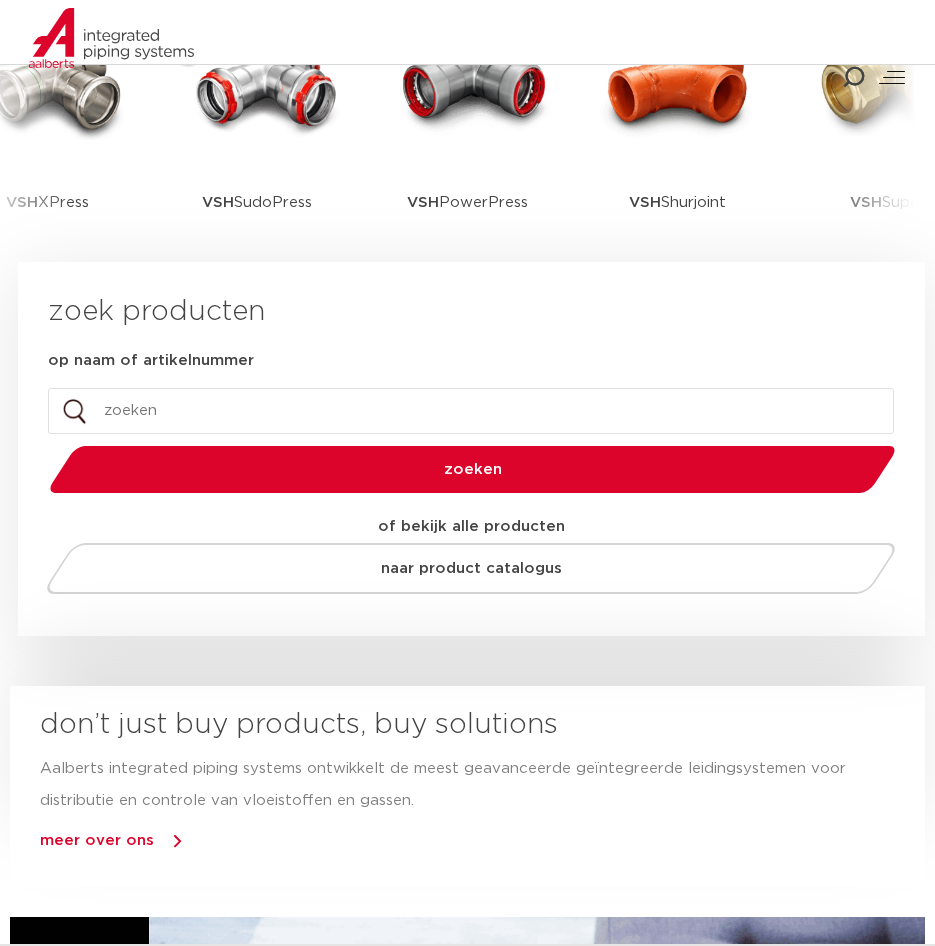 click on "op naam of artikelnummer" at bounding box center [471, 411] 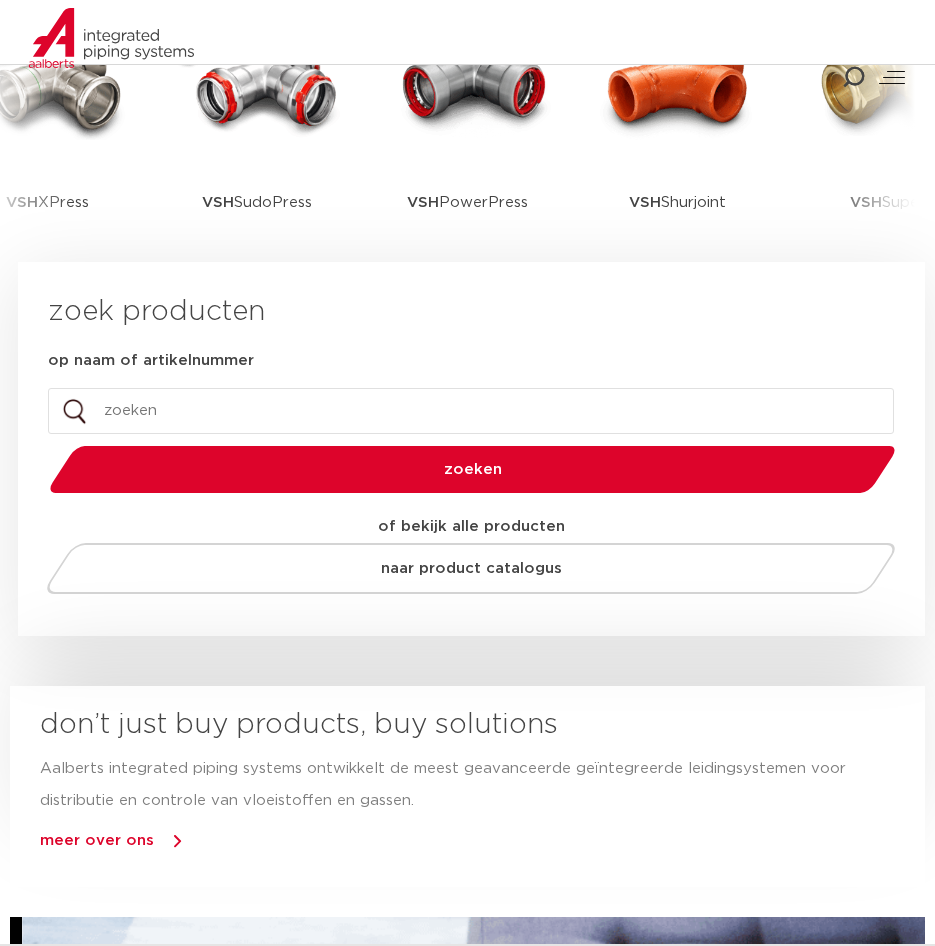 paste on "4800004" 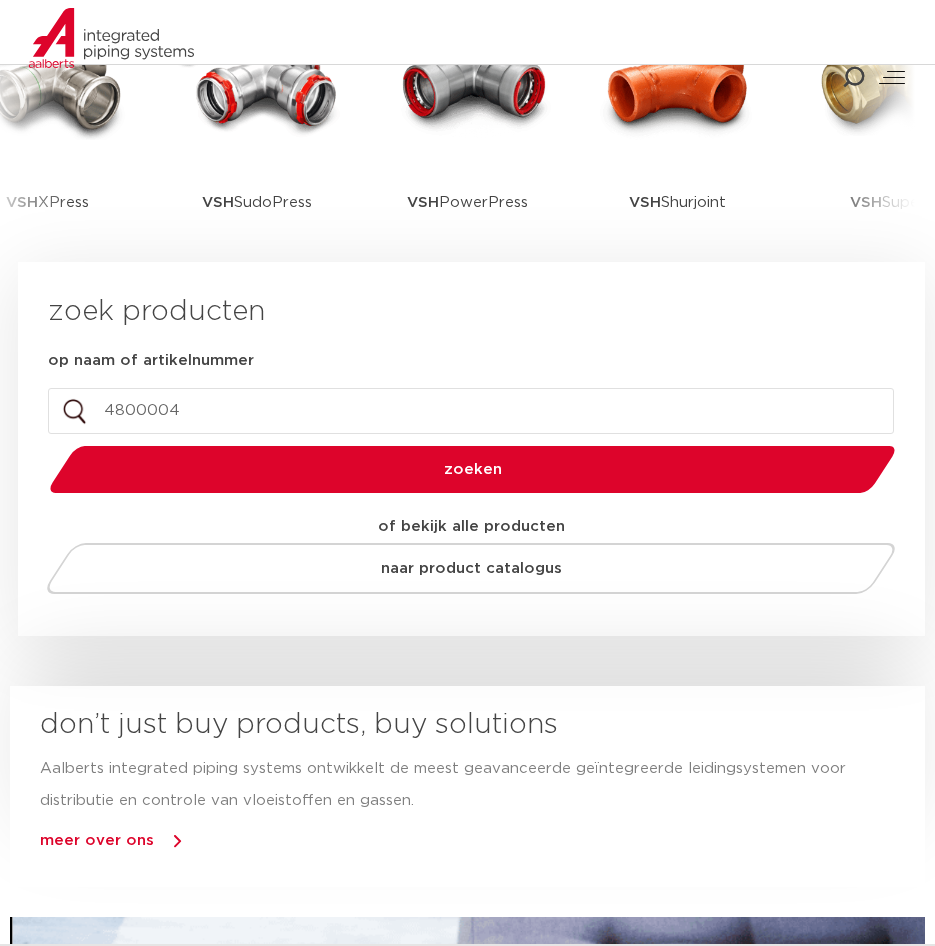 type on "4800004" 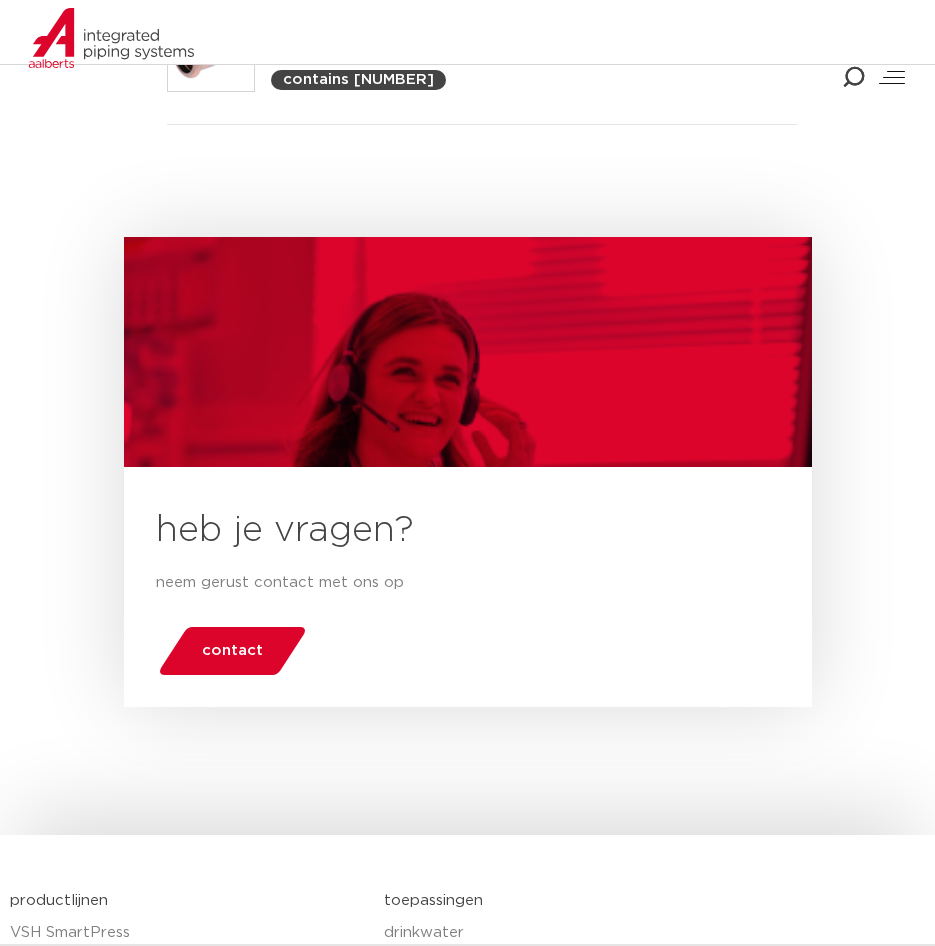 scroll, scrollTop: 0, scrollLeft: 0, axis: both 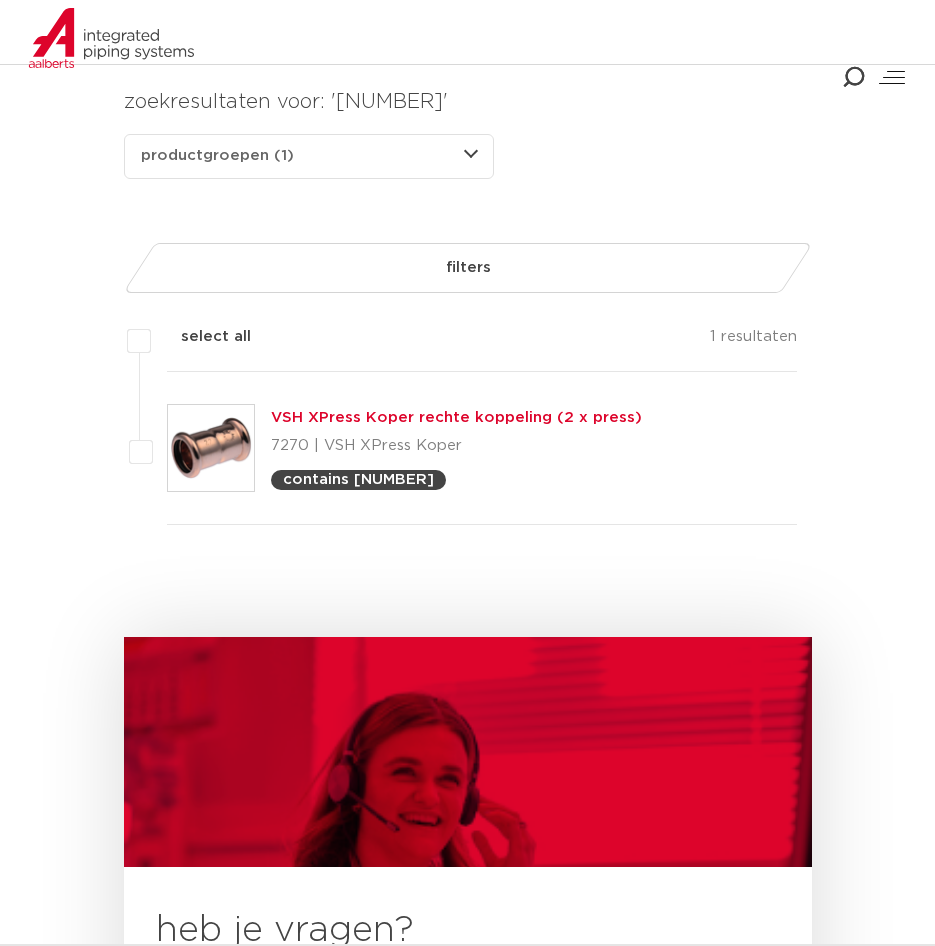 click on "productgroepen (1)
producten (2)
nieuws (0)
downloads (0)" at bounding box center [309, 156] 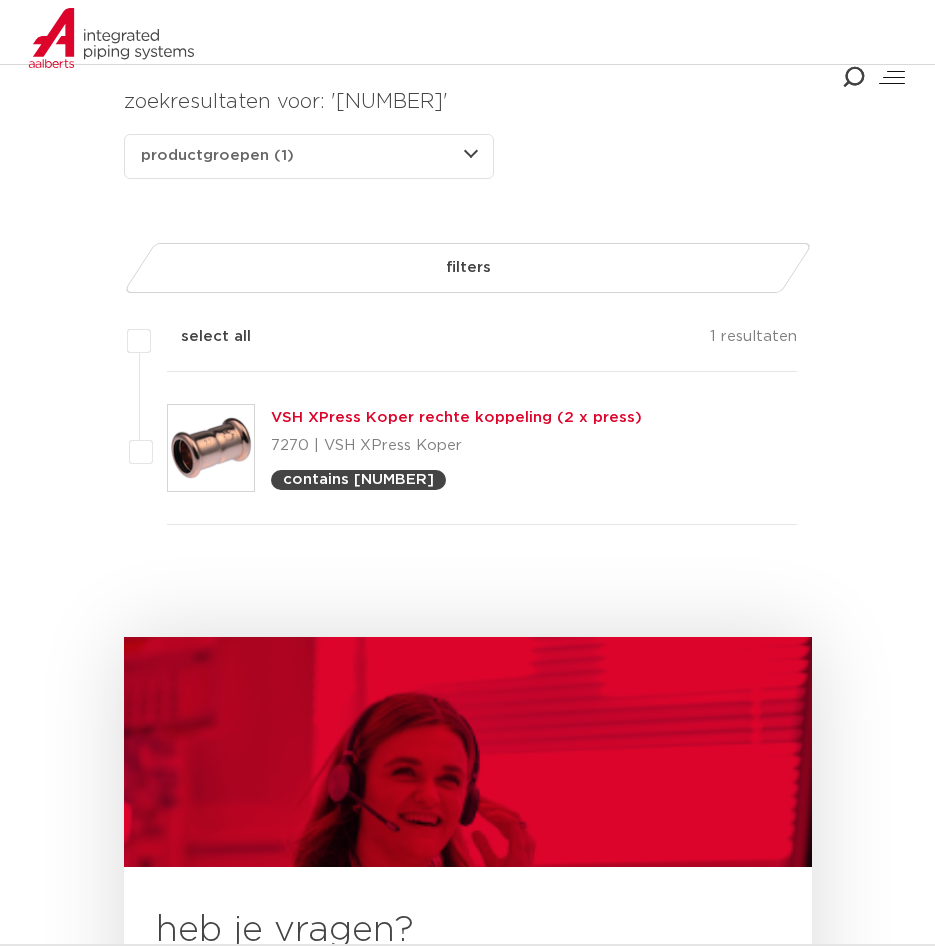 click on "zoekresultaten voor: '4800004'
productgroepen (1)
producten (2)
nieuws (0)
downloads (0)
productgroepen (1)
producten (2)
nieuws (0)
downloads (0)
wis alles
filter producten
4800004" at bounding box center [468, 596] 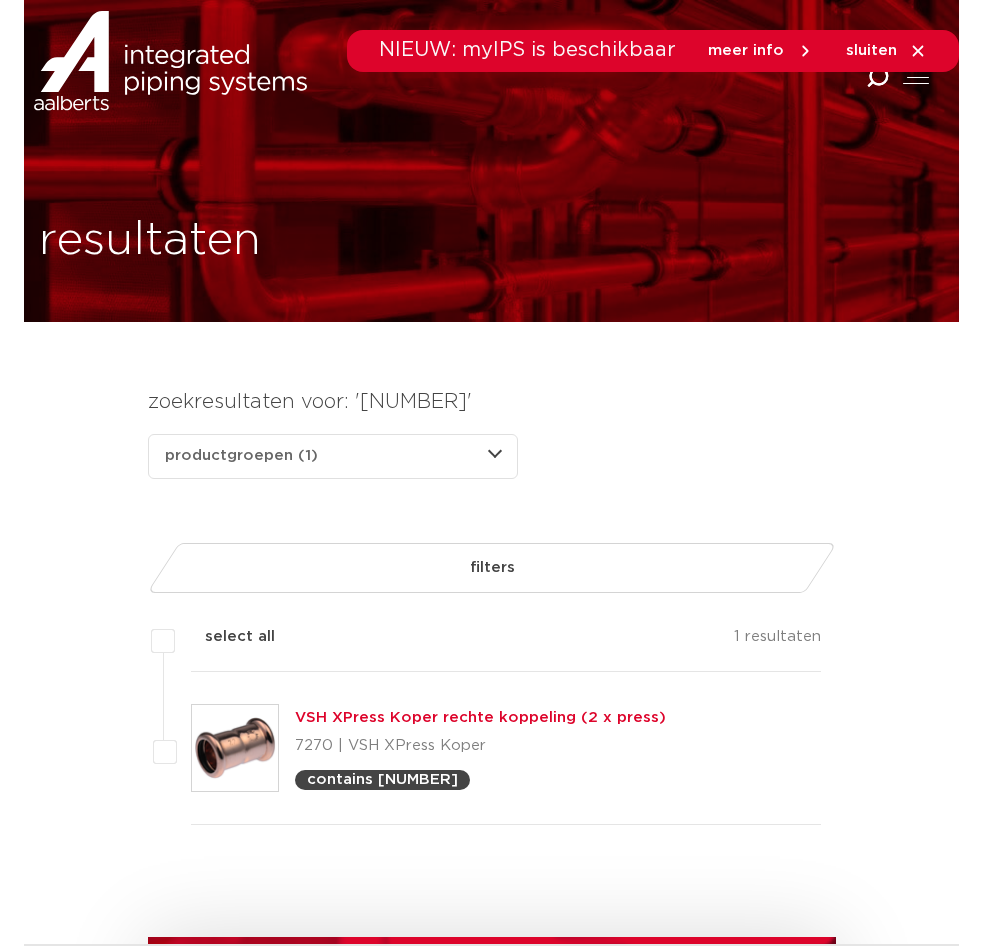 scroll, scrollTop: 500, scrollLeft: 0, axis: vertical 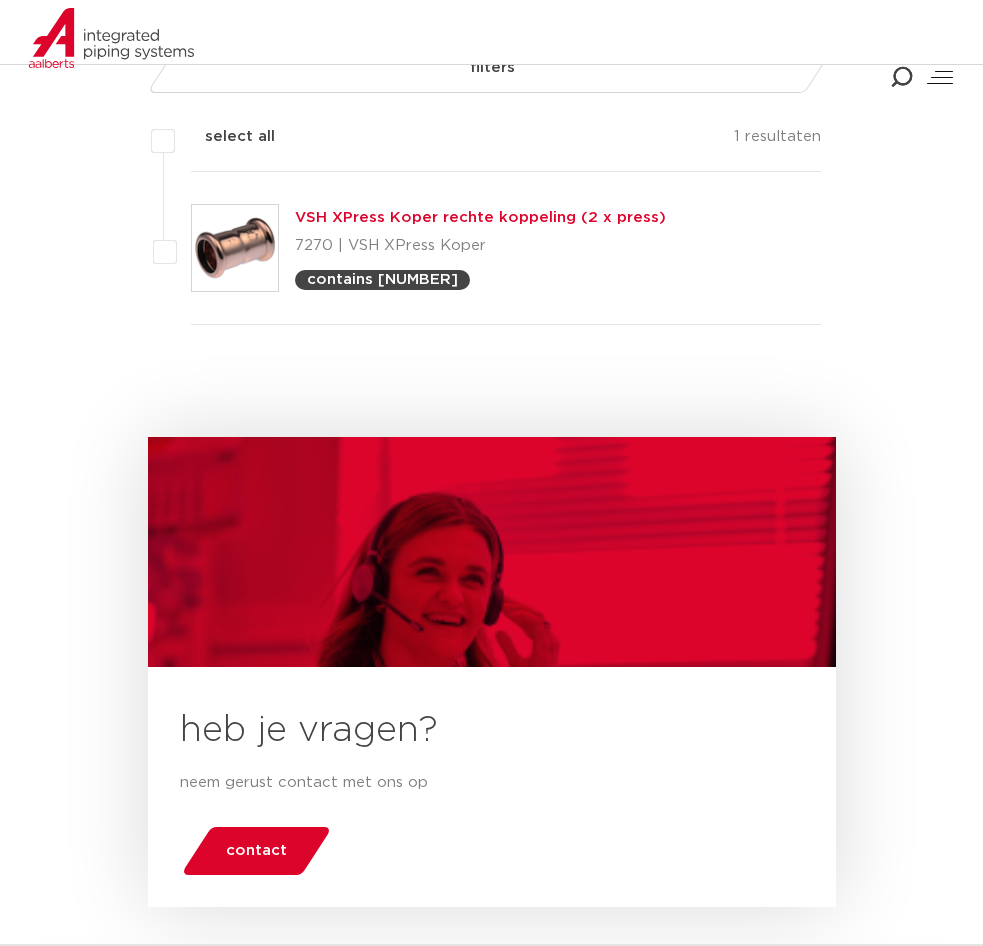click on "4800004" at bounding box center [0, 0] 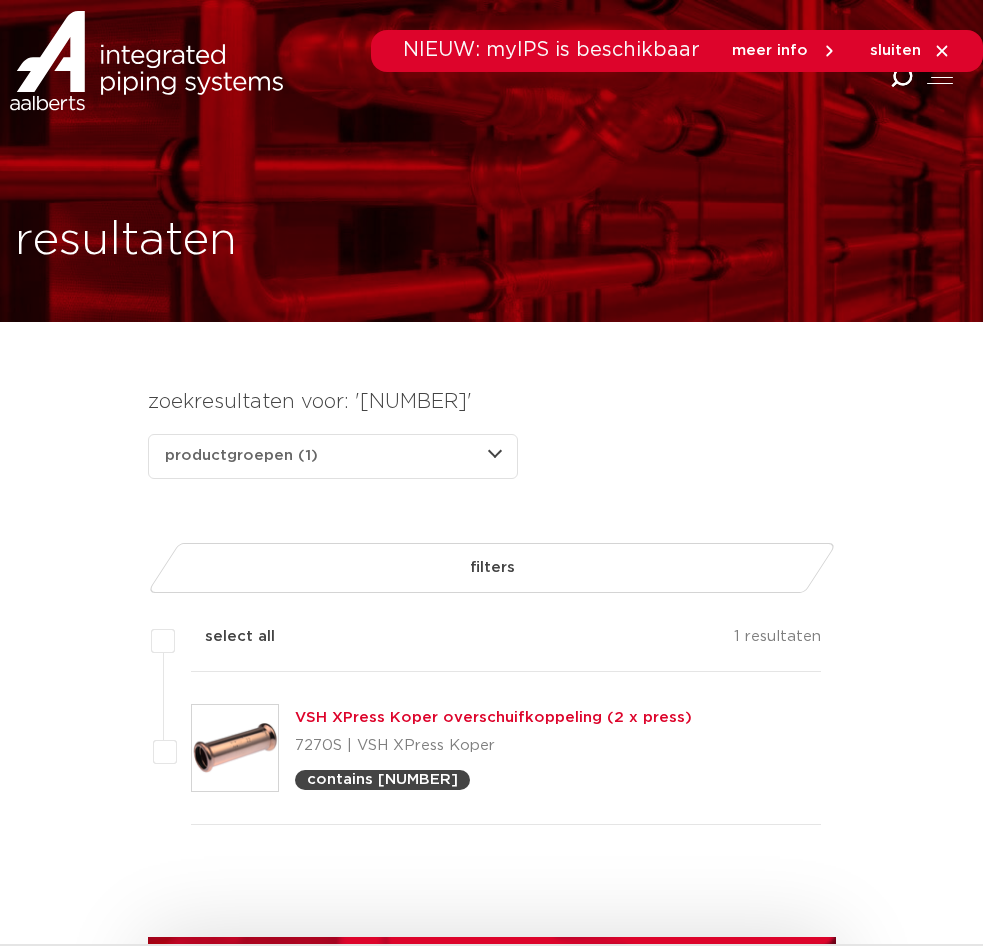 scroll, scrollTop: 500, scrollLeft: 0, axis: vertical 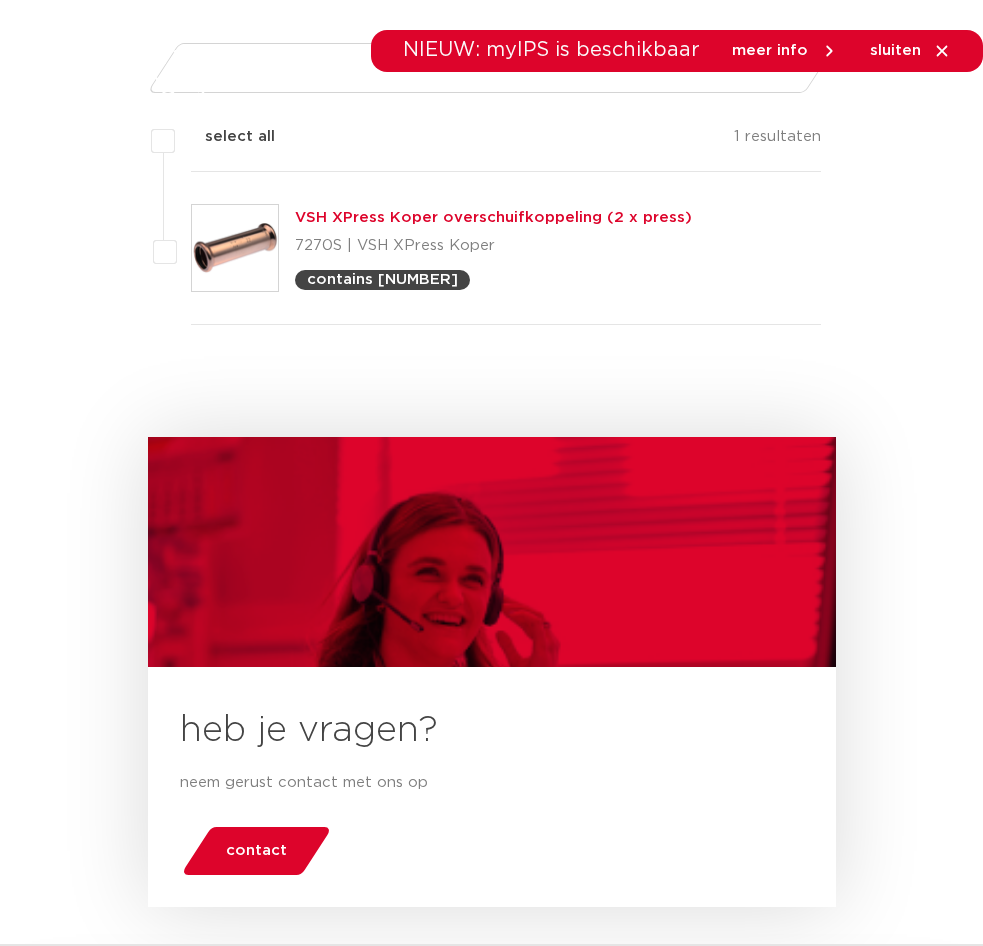 click on "4800125" at bounding box center (0, 0) 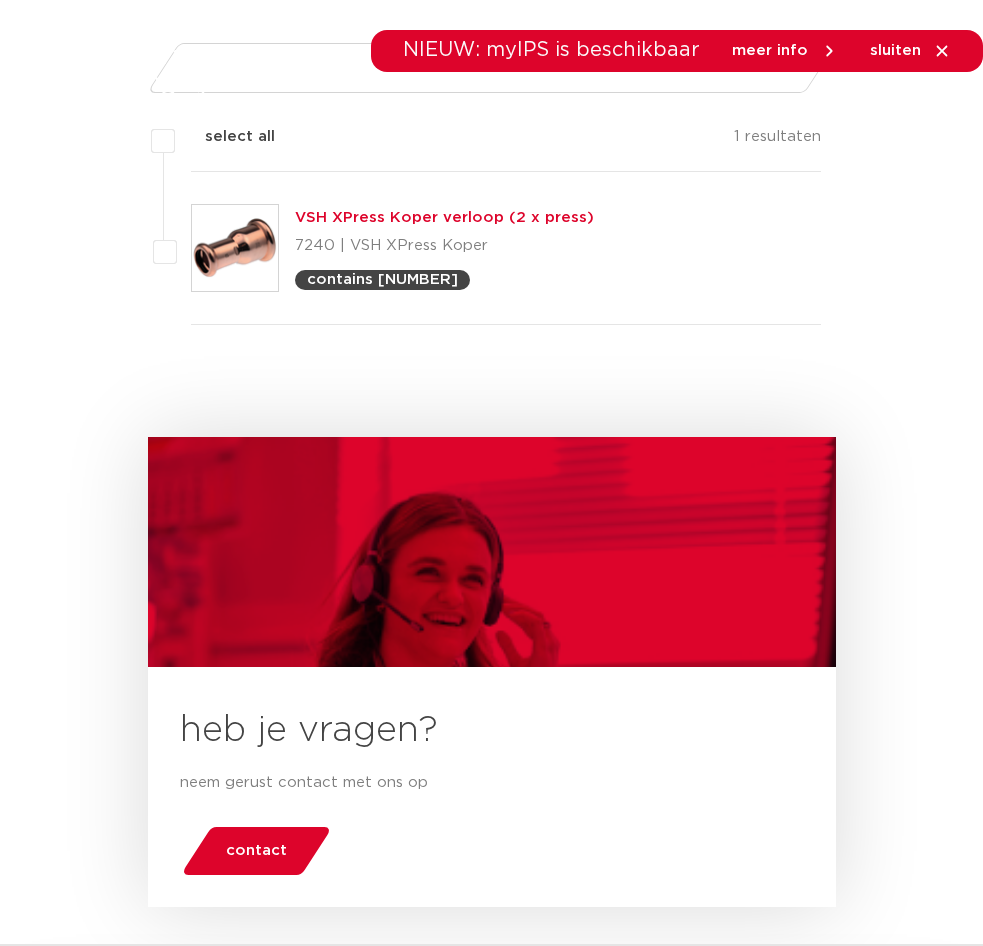 scroll, scrollTop: 0, scrollLeft: 0, axis: both 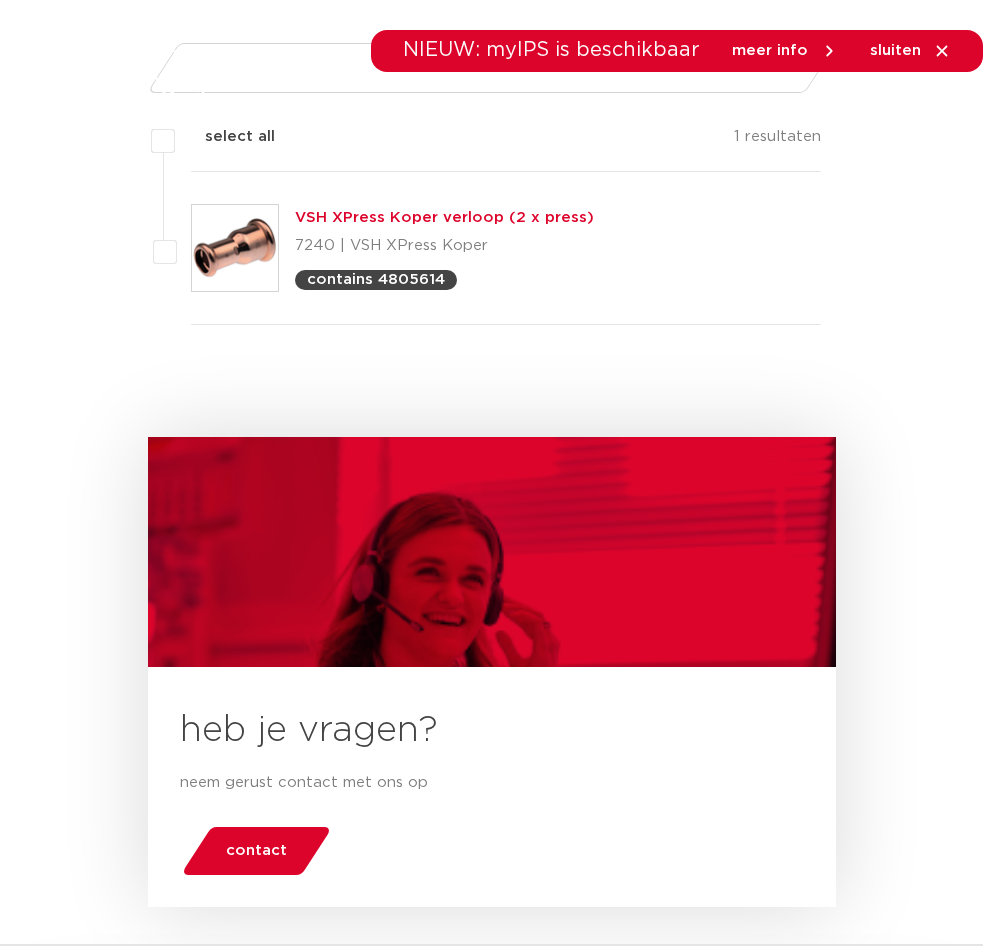click on "zoek op naam of productnummer
4805614" at bounding box center [0, 0] 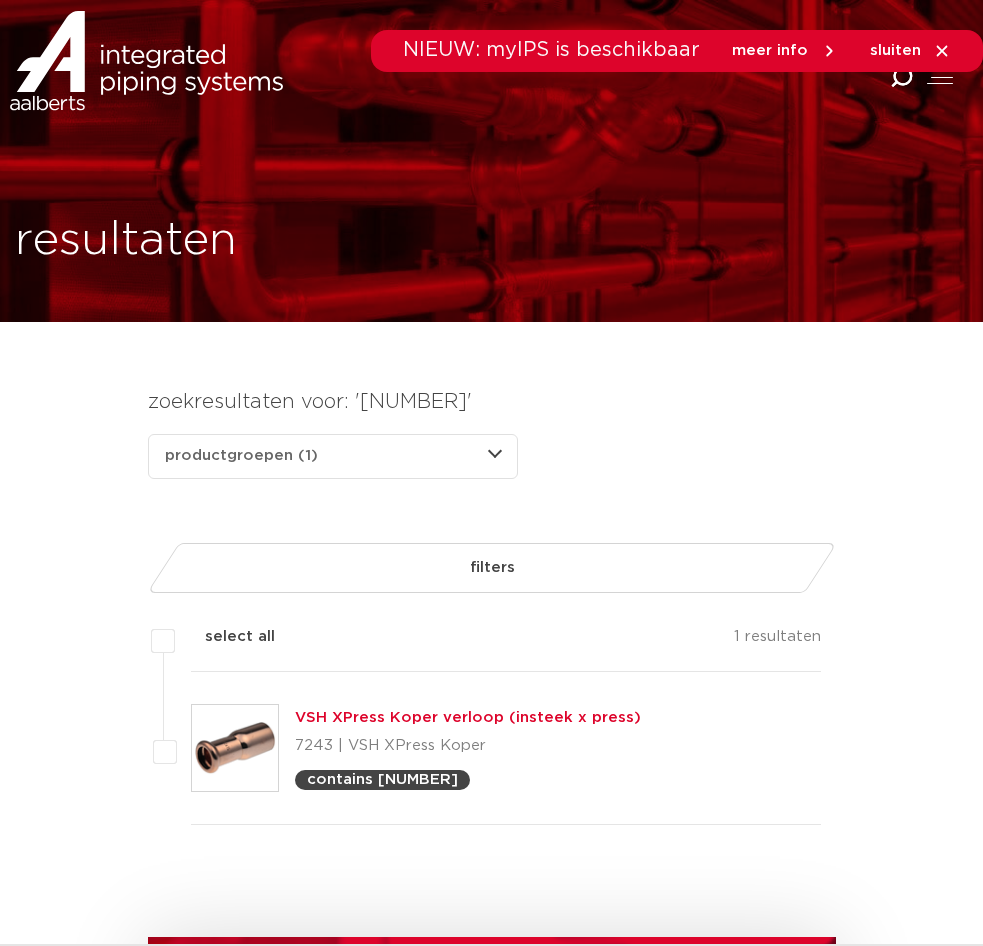 scroll, scrollTop: 500, scrollLeft: 0, axis: vertical 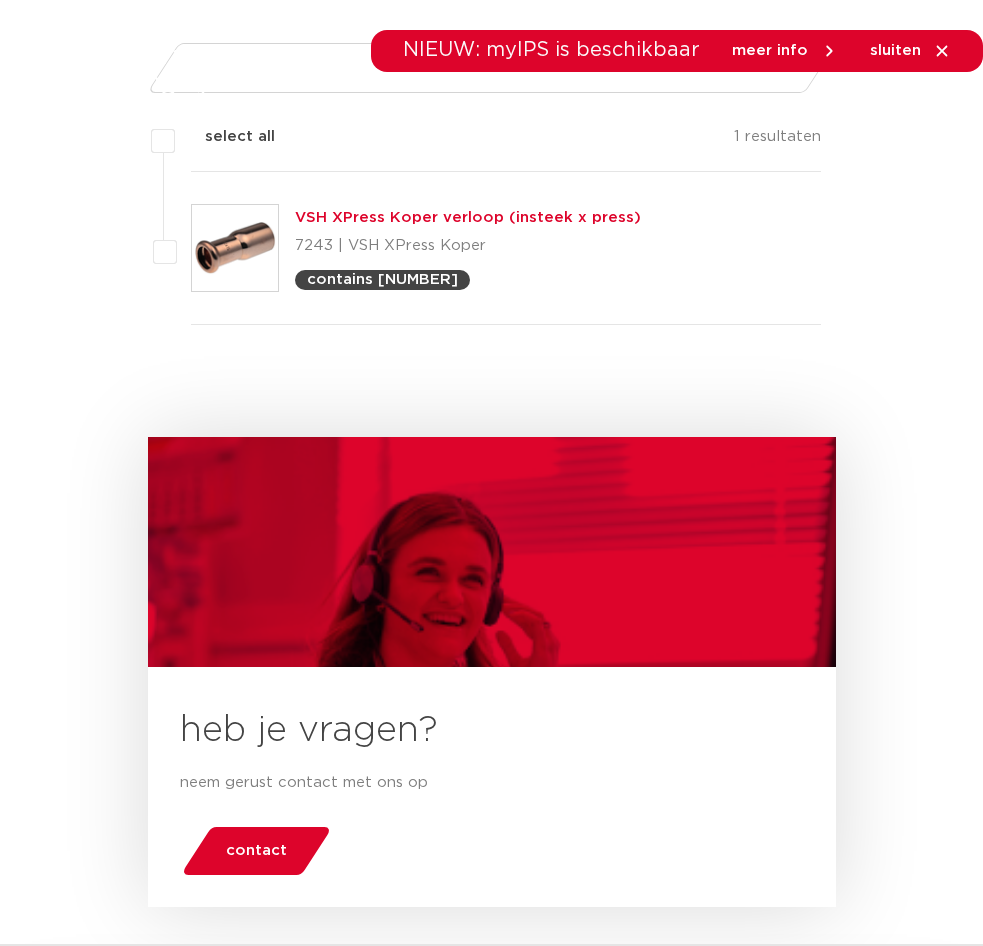 click on "4802259" at bounding box center [0, 0] 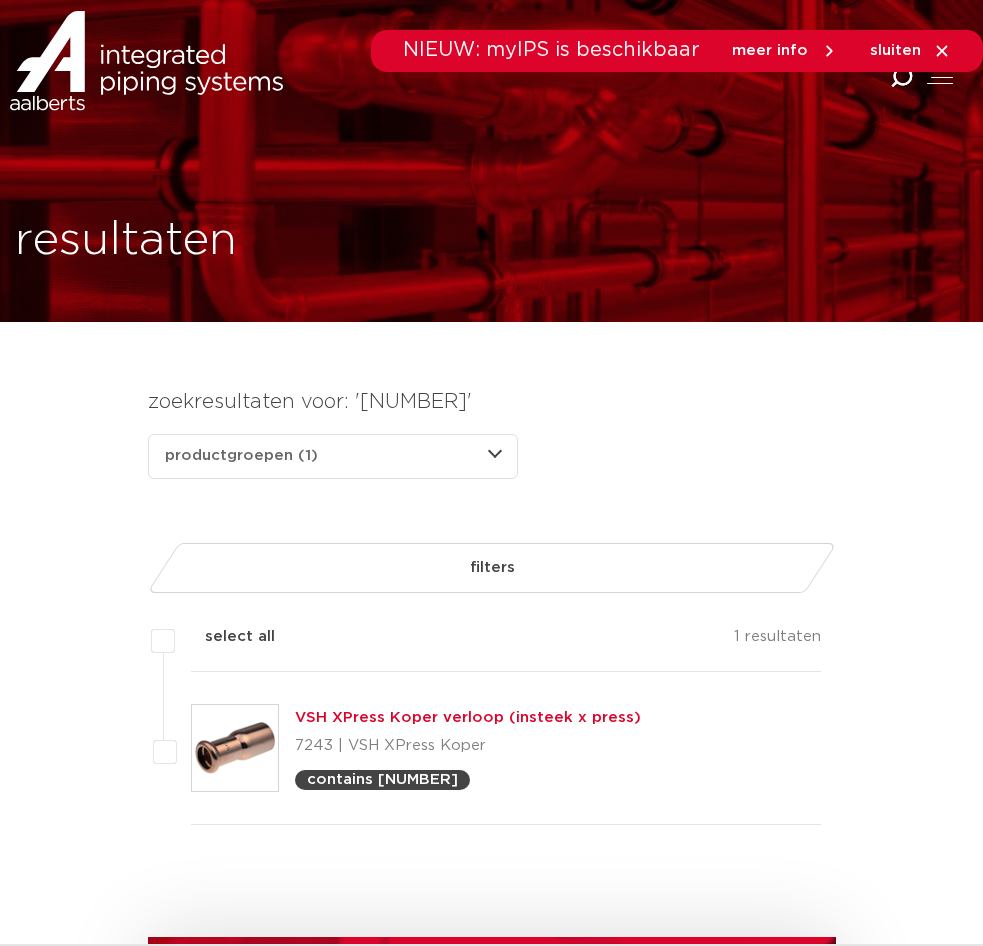 scroll, scrollTop: 500, scrollLeft: 0, axis: vertical 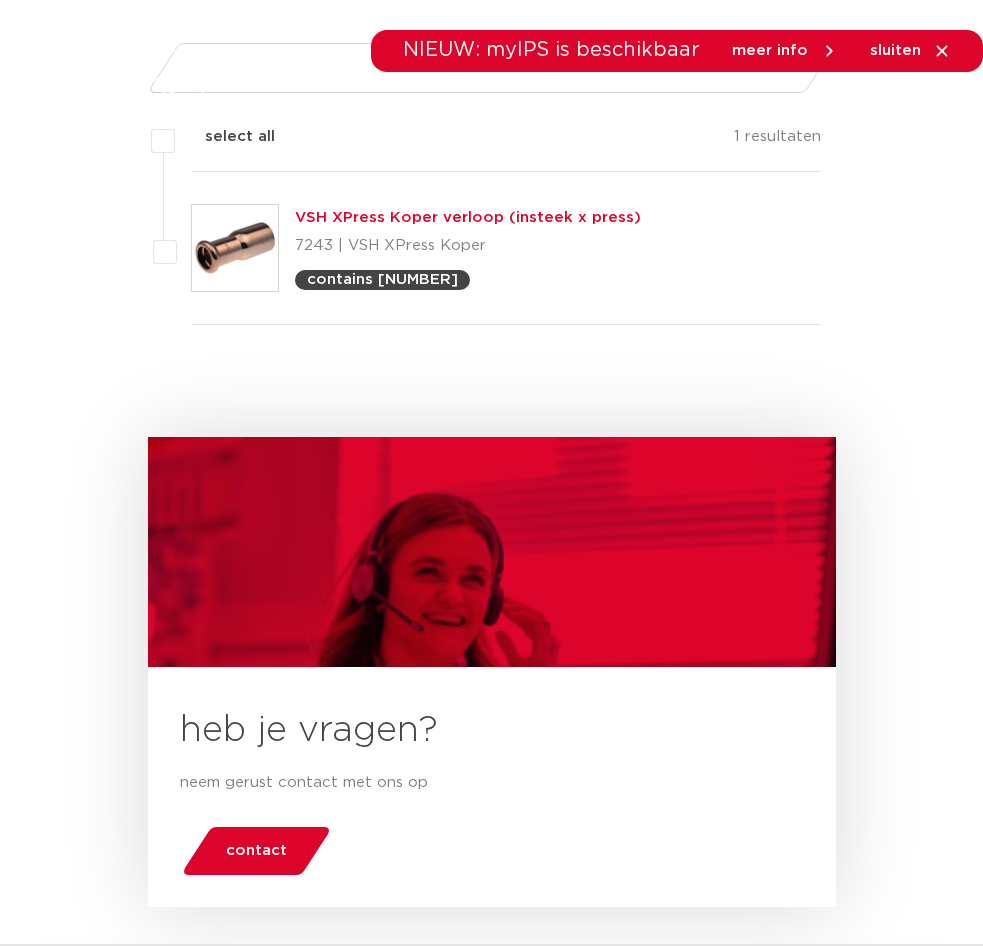 click on "zoek op naam of productnummer
4802369" at bounding box center (0, 0) 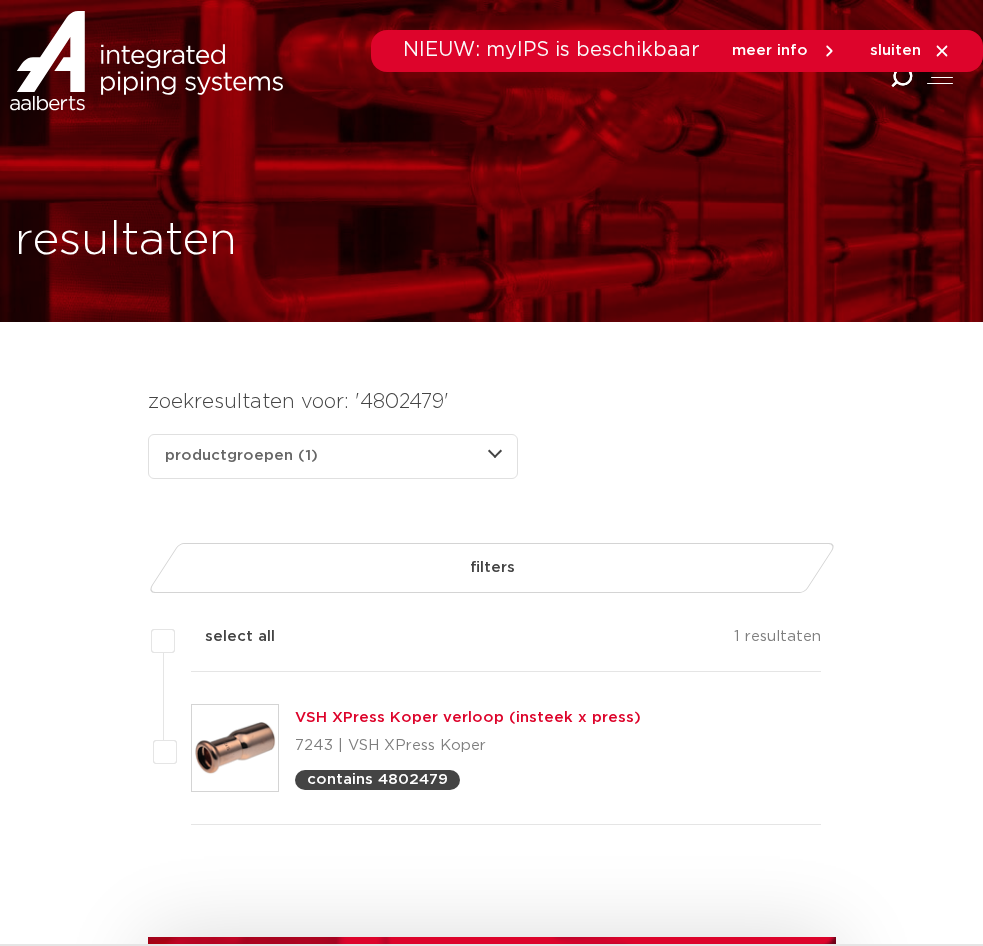 scroll, scrollTop: 500, scrollLeft: 0, axis: vertical 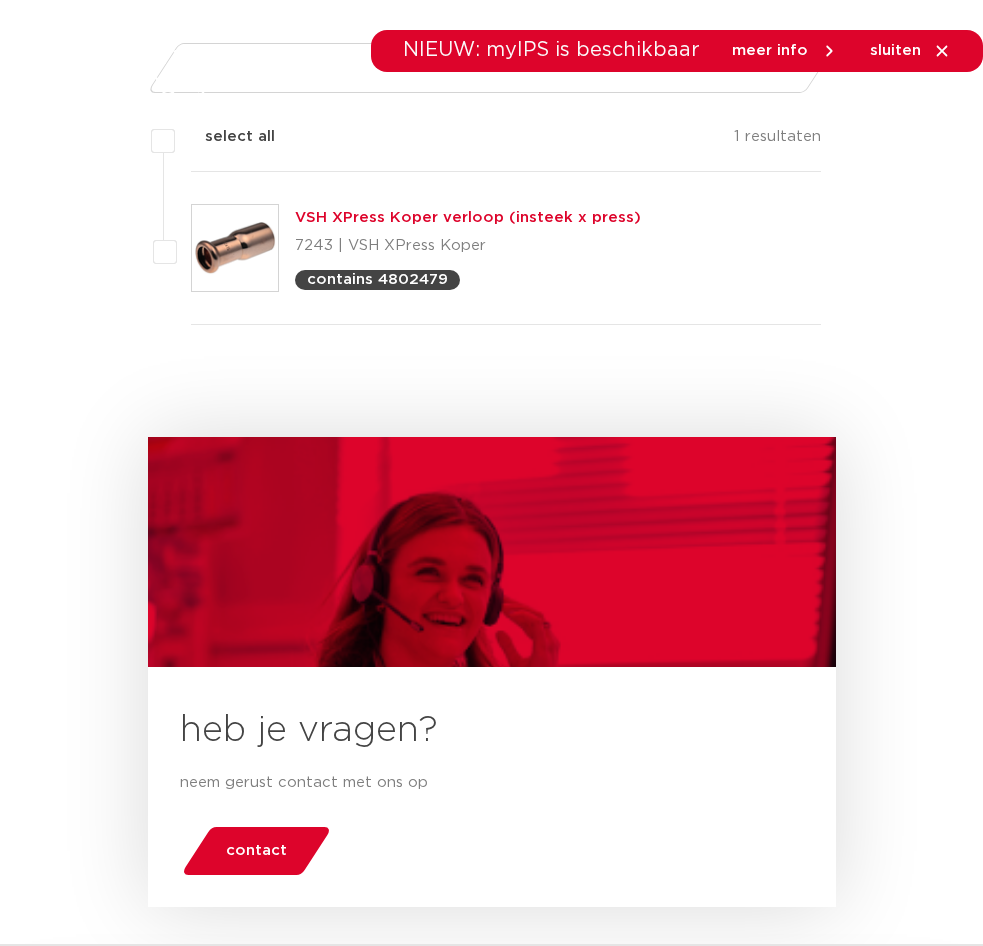 click on "4802479" at bounding box center (0, 0) 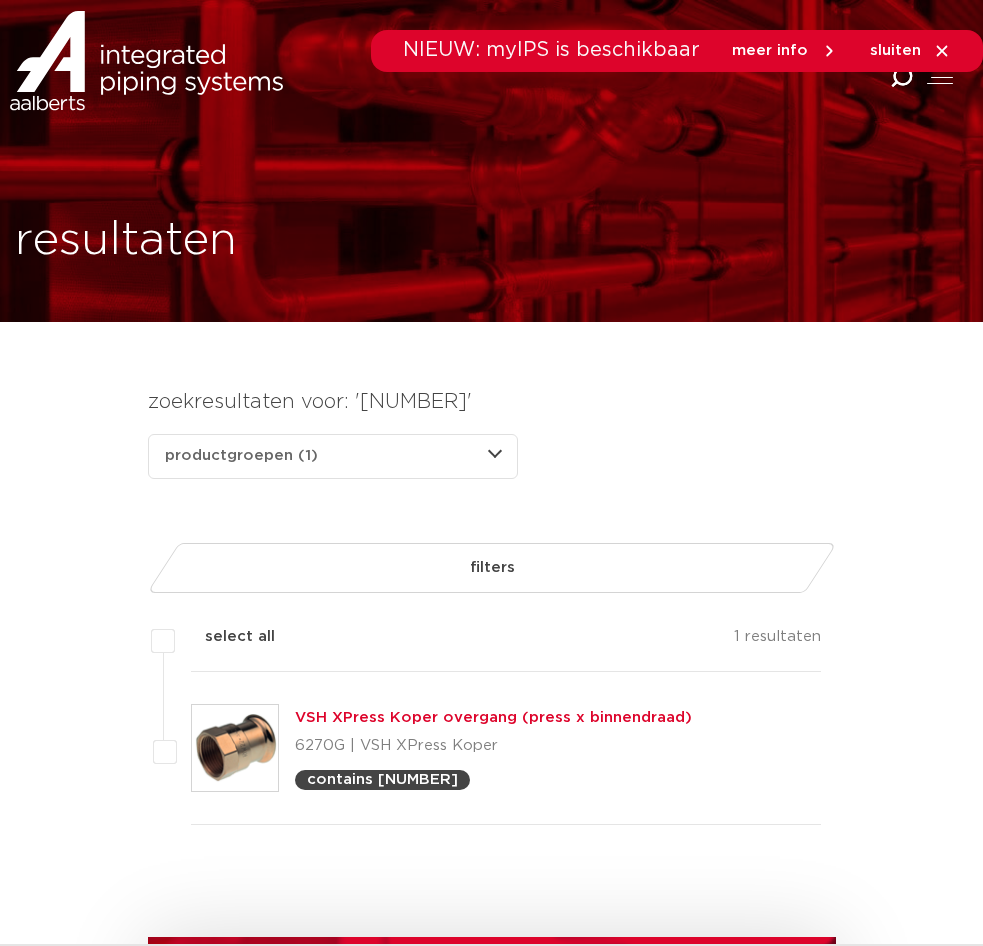 scroll, scrollTop: 500, scrollLeft: 0, axis: vertical 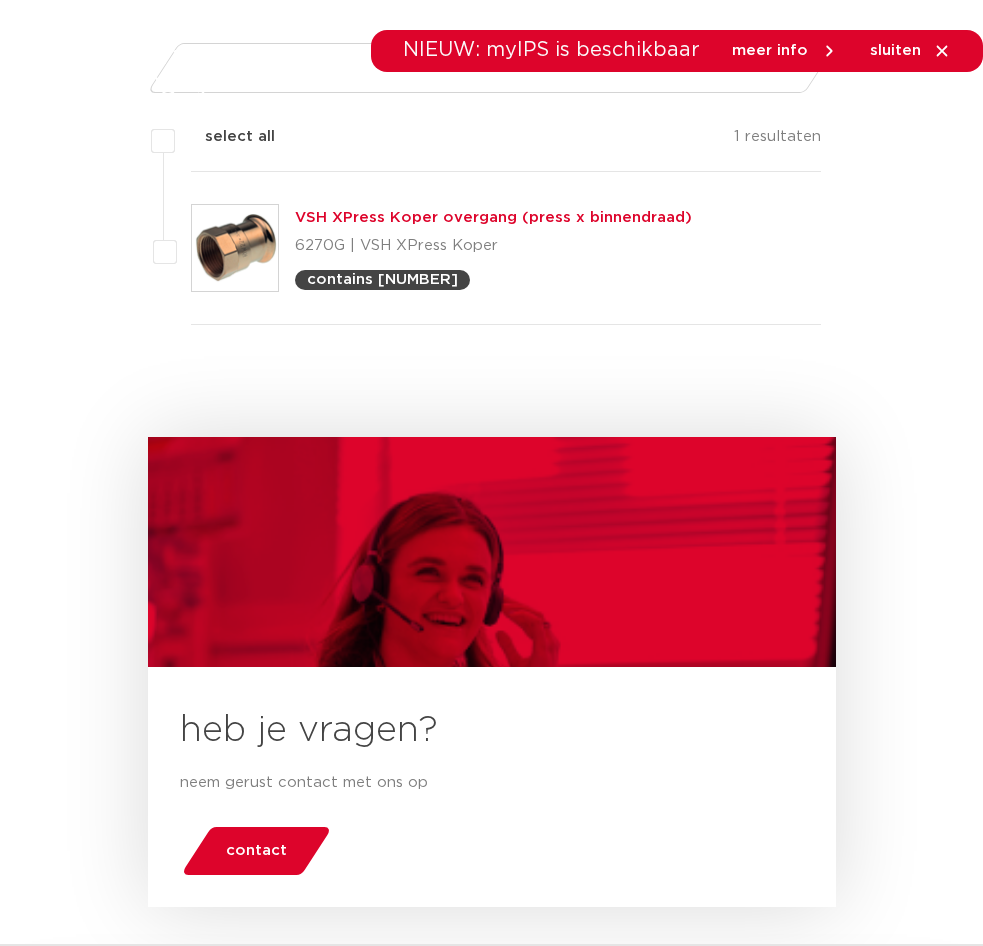 click on "4801269" at bounding box center [0, 0] 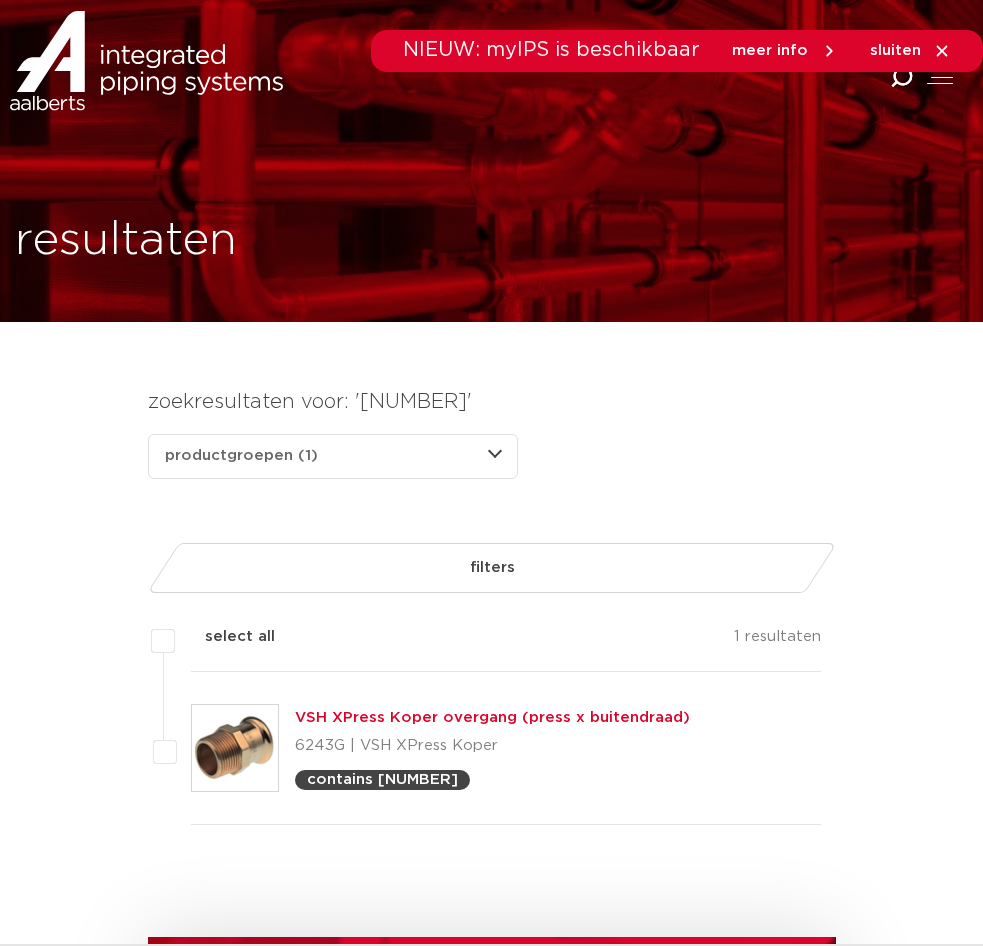 scroll, scrollTop: 500, scrollLeft: 0, axis: vertical 